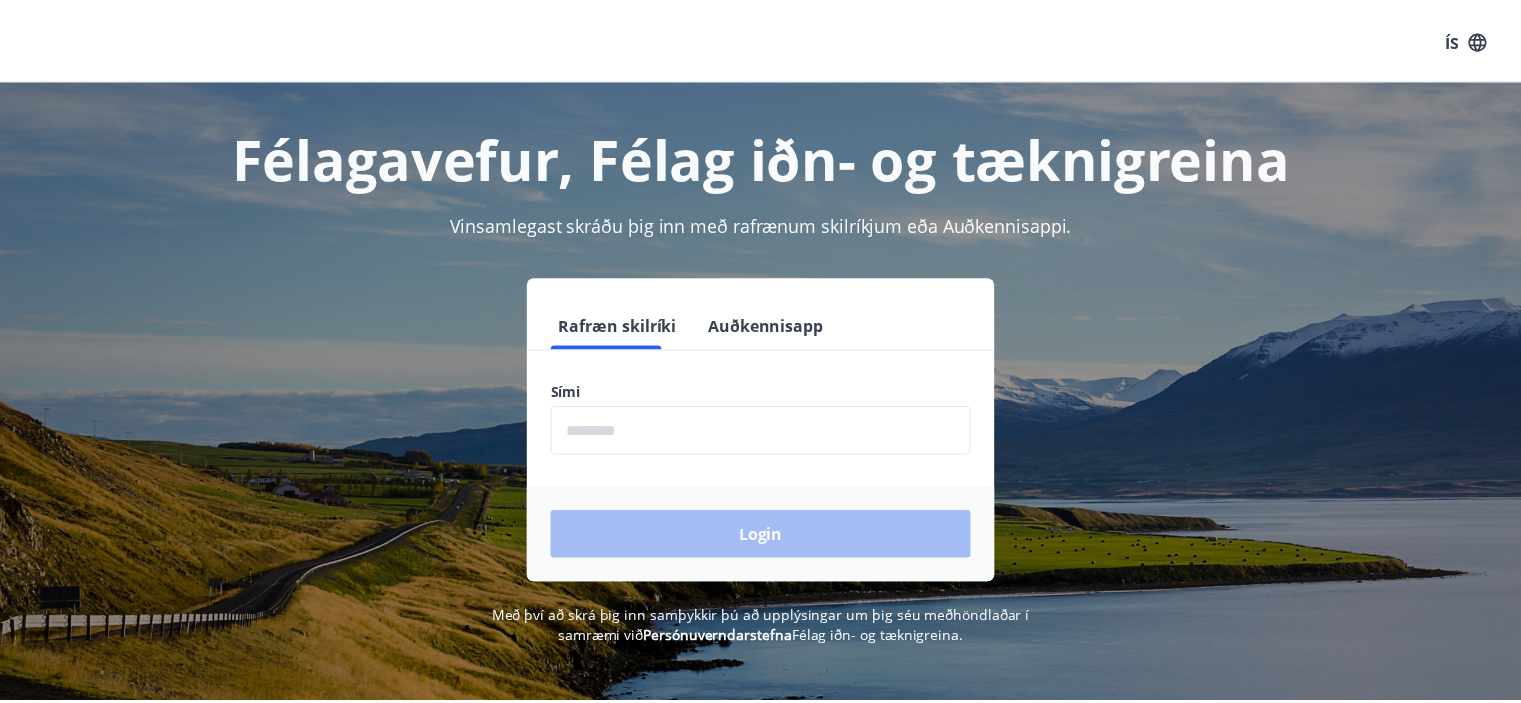 scroll, scrollTop: 0, scrollLeft: 0, axis: both 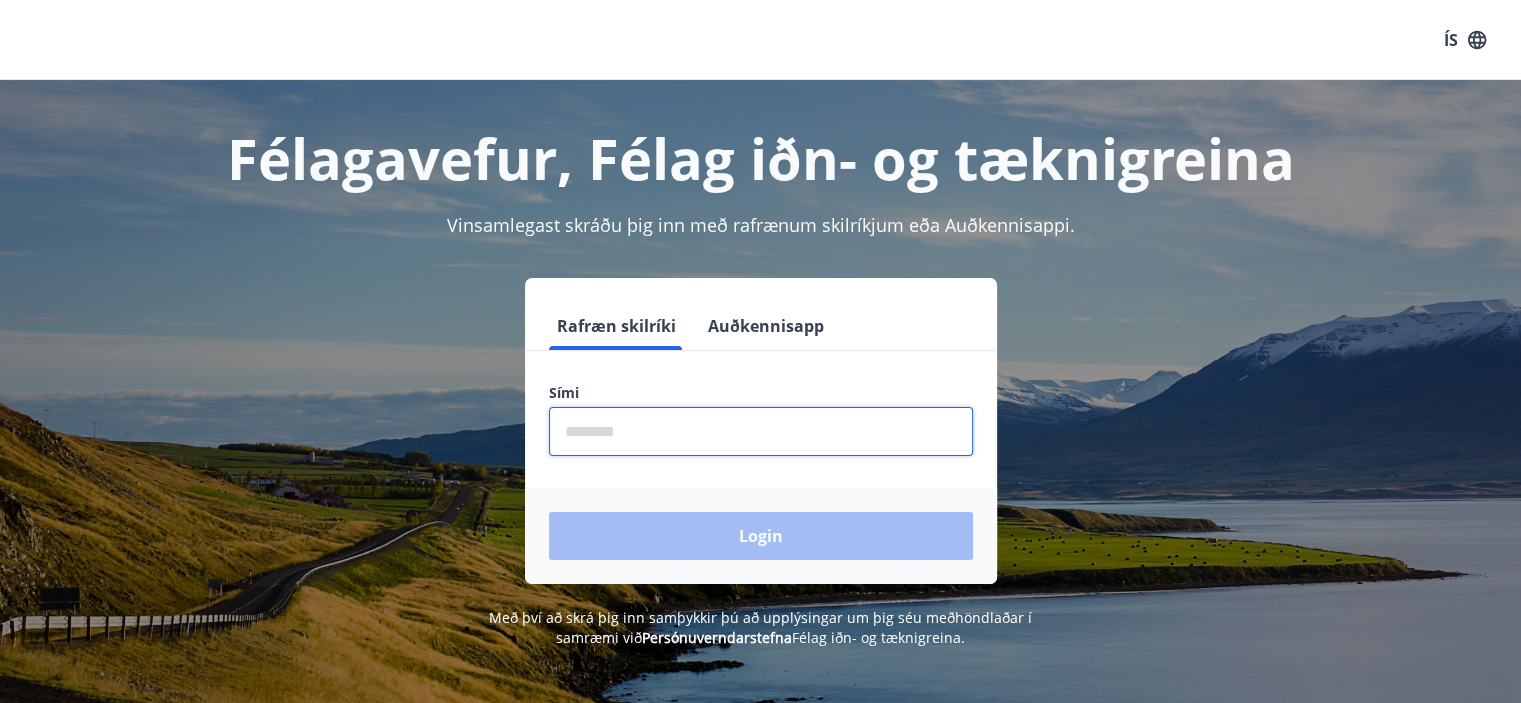 click at bounding box center [761, 431] 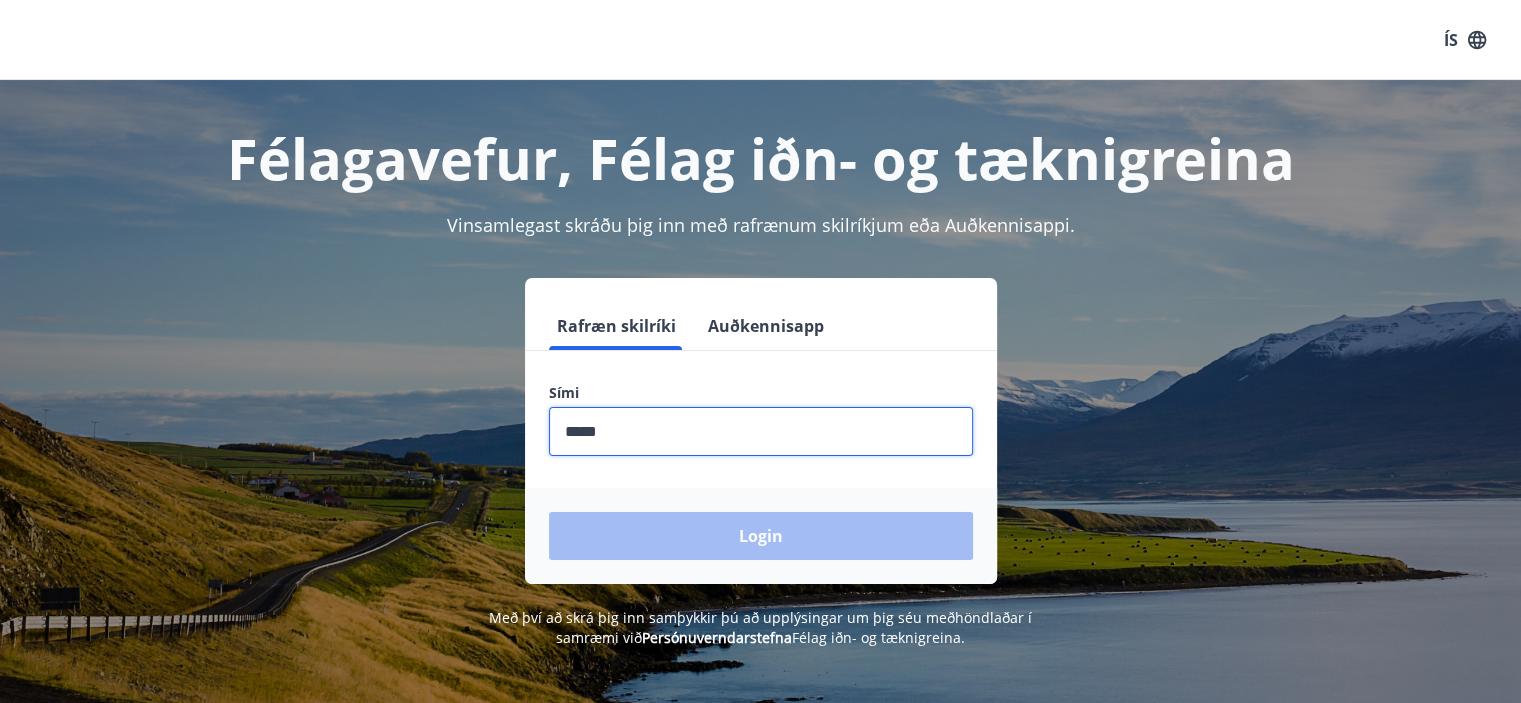 type on "********" 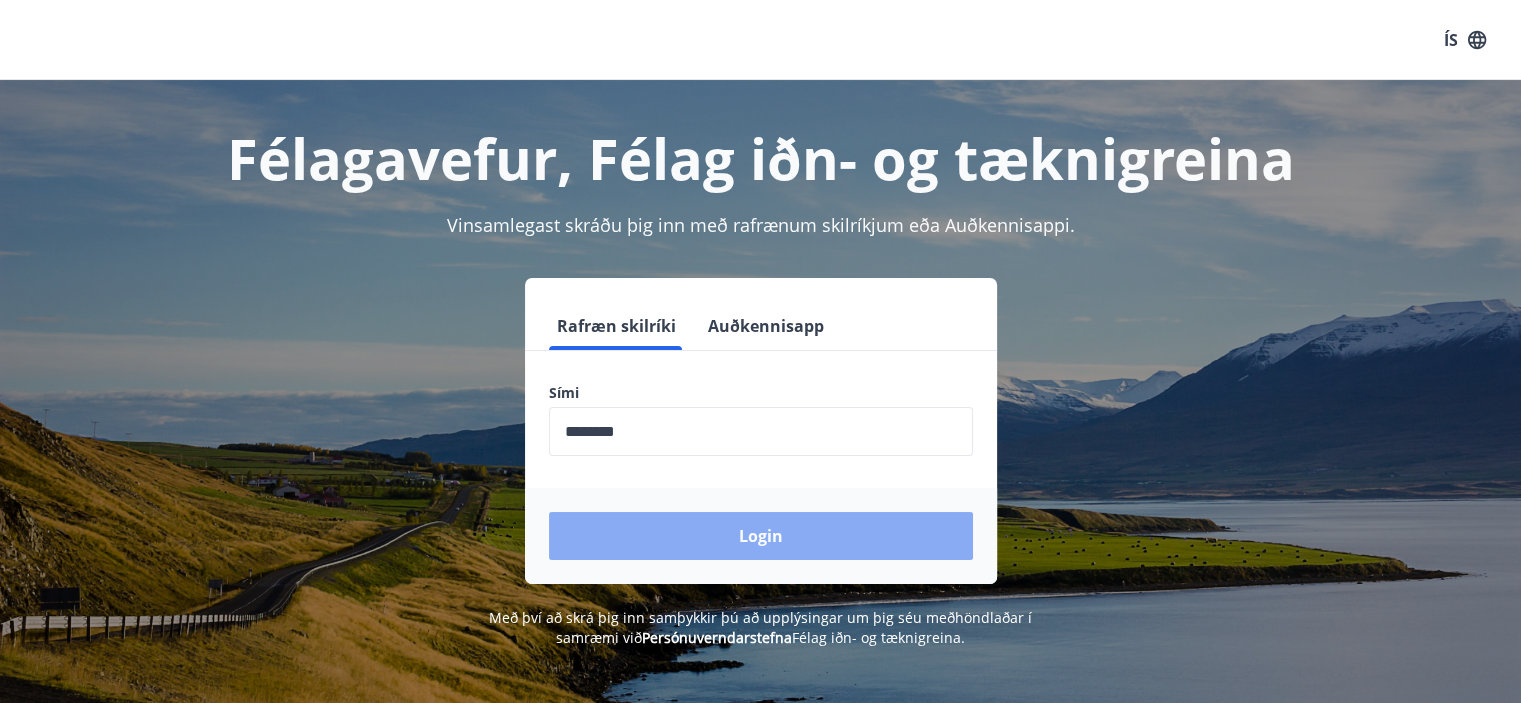 click on "Login" at bounding box center (761, 536) 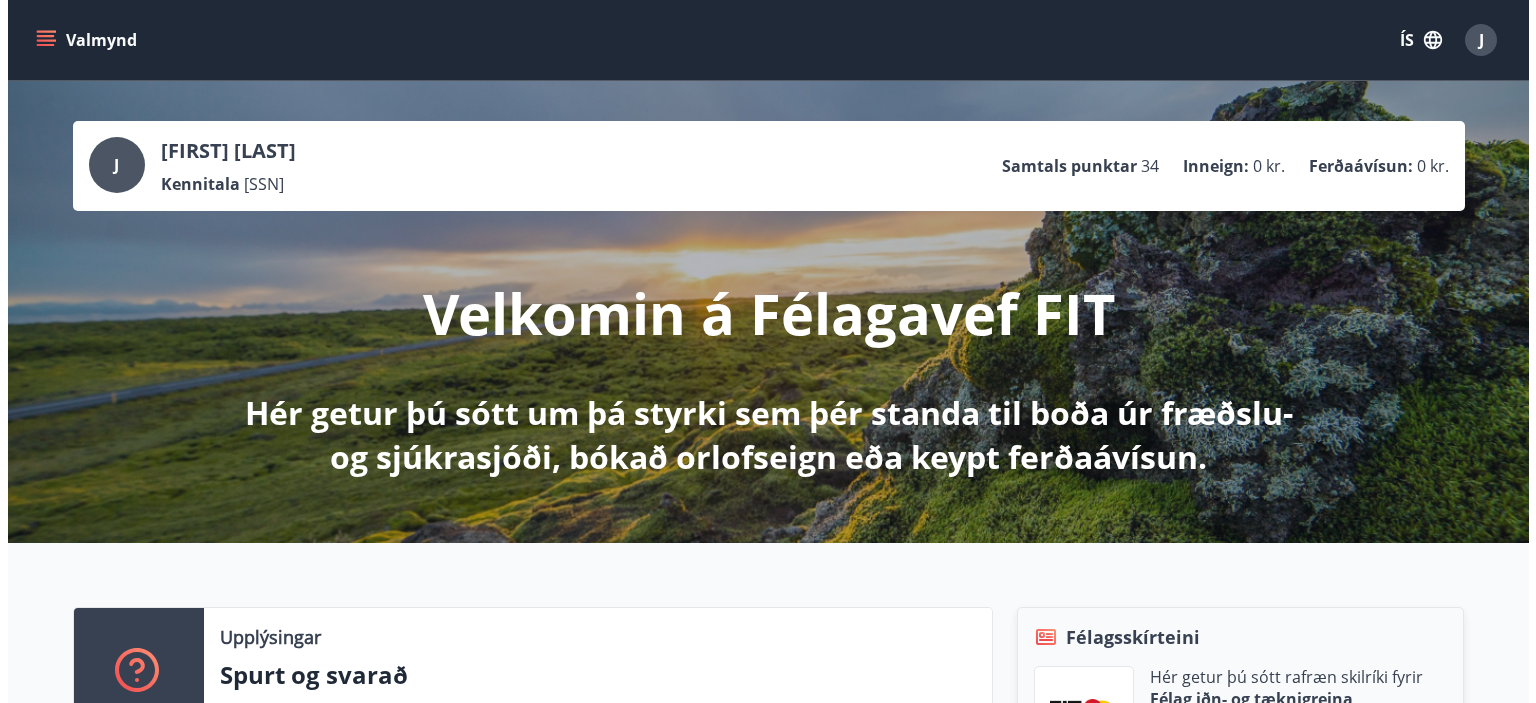 scroll, scrollTop: 0, scrollLeft: 0, axis: both 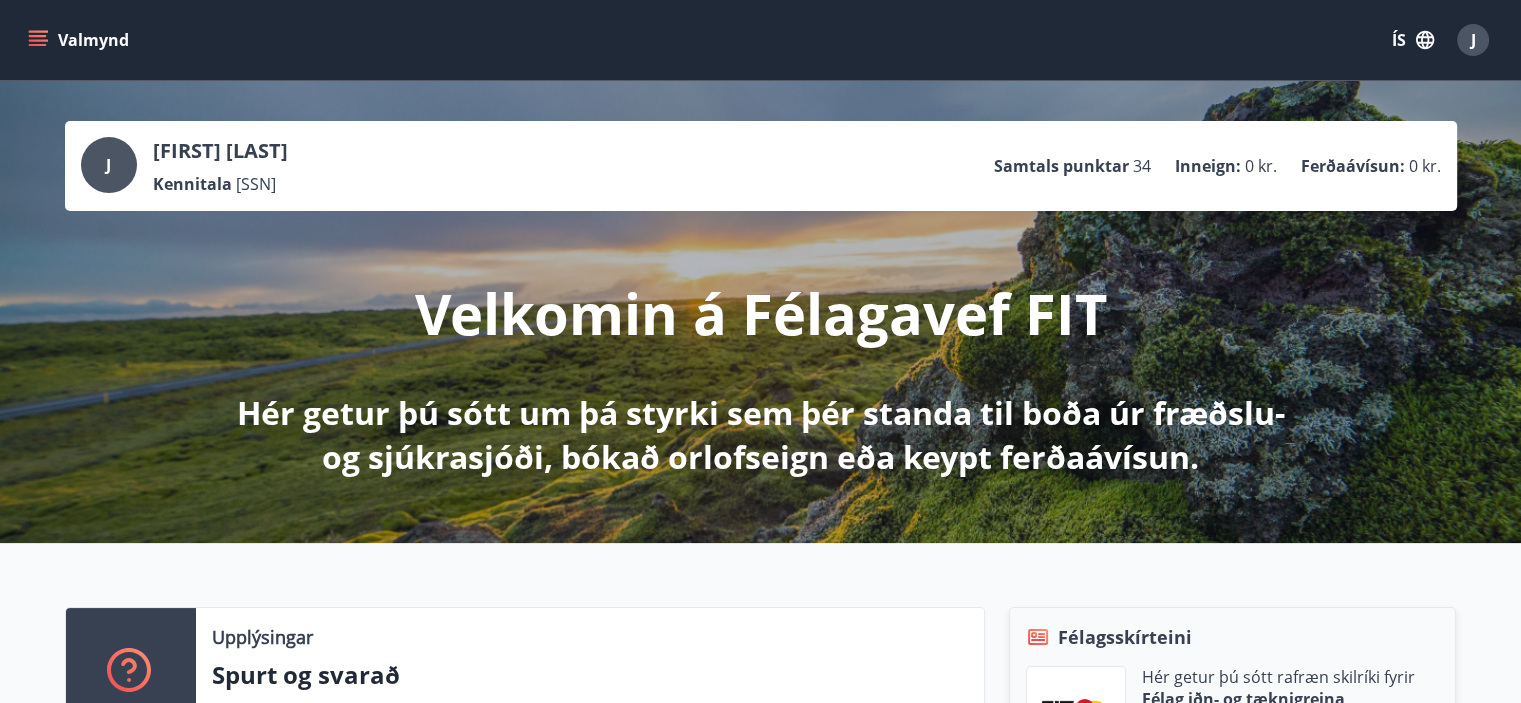 click on "Valmynd" at bounding box center [80, 40] 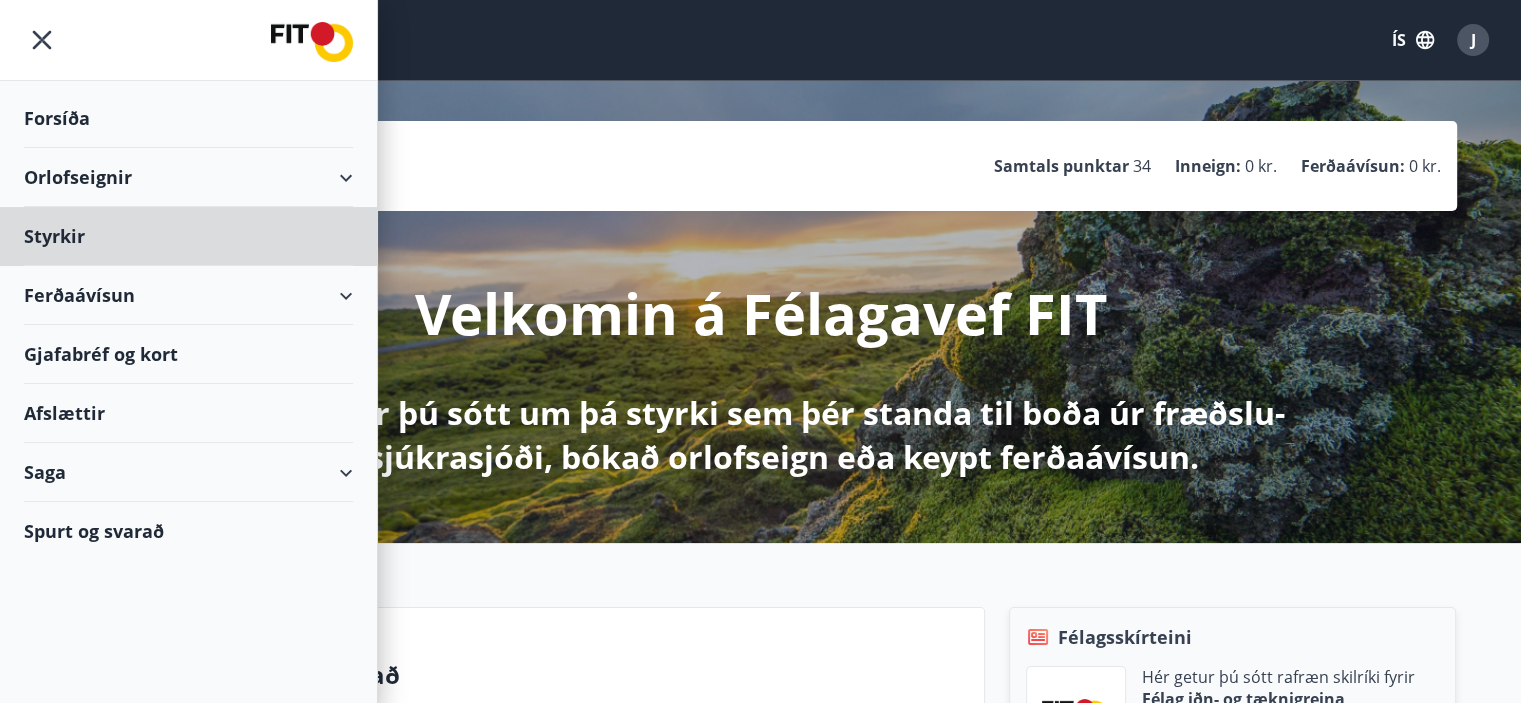 click on "Forsíða" at bounding box center (188, 118) 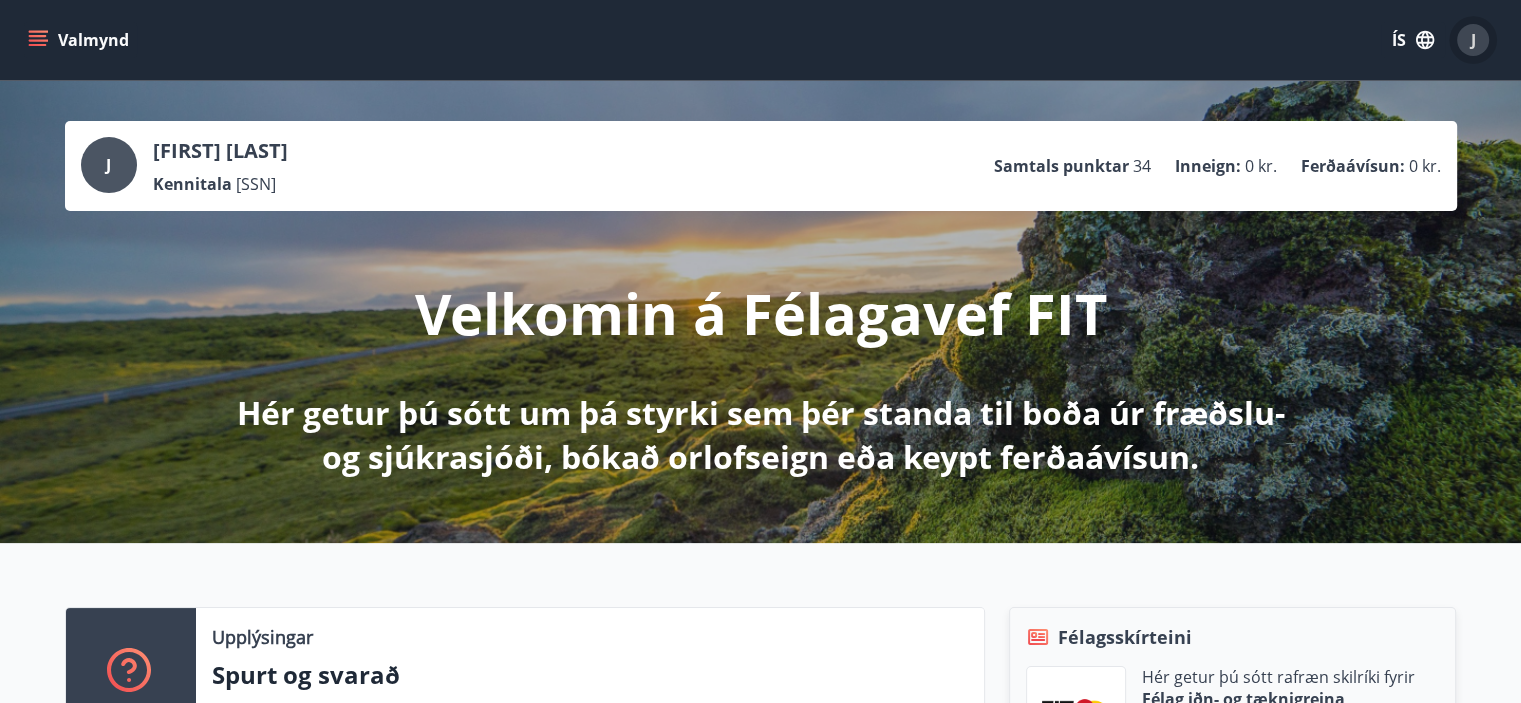 click on "J" at bounding box center [1473, 40] 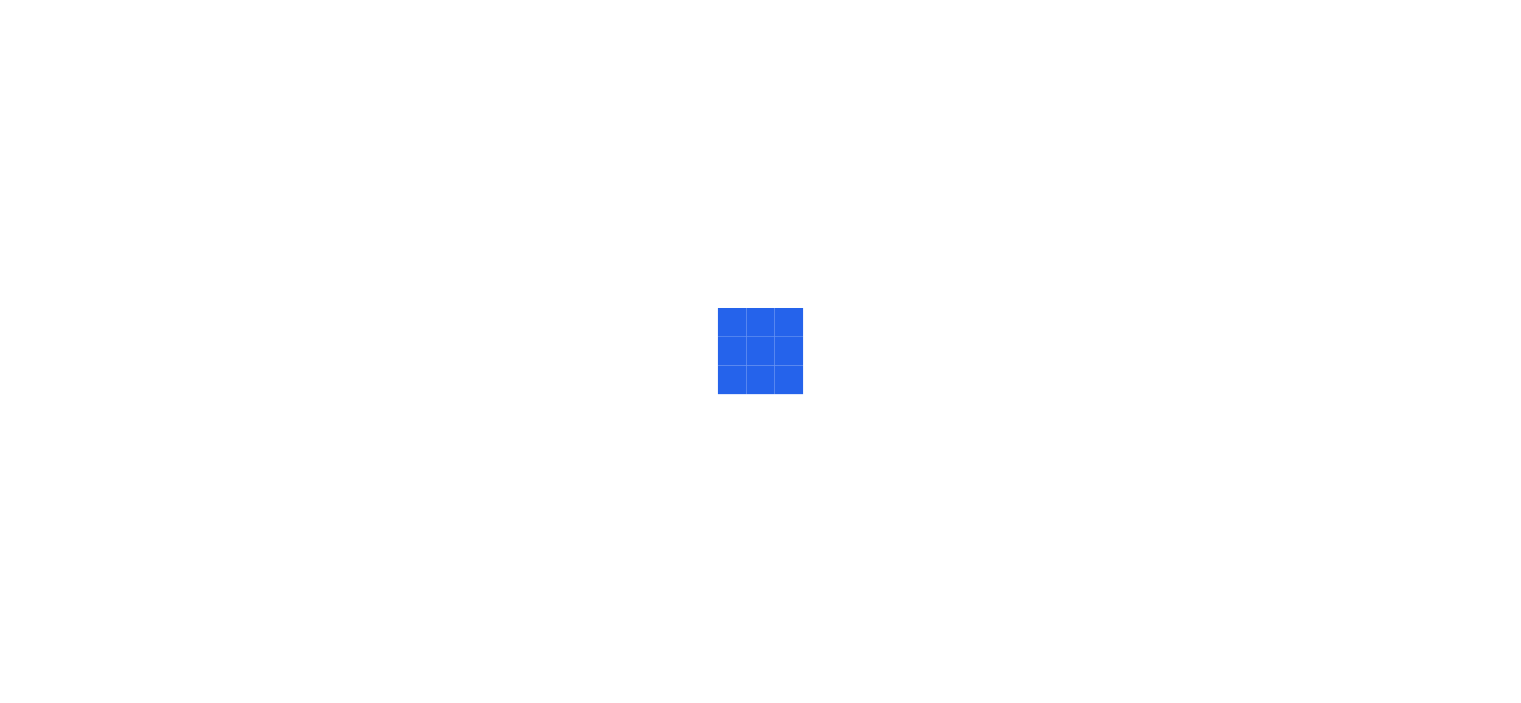 scroll, scrollTop: 0, scrollLeft: 0, axis: both 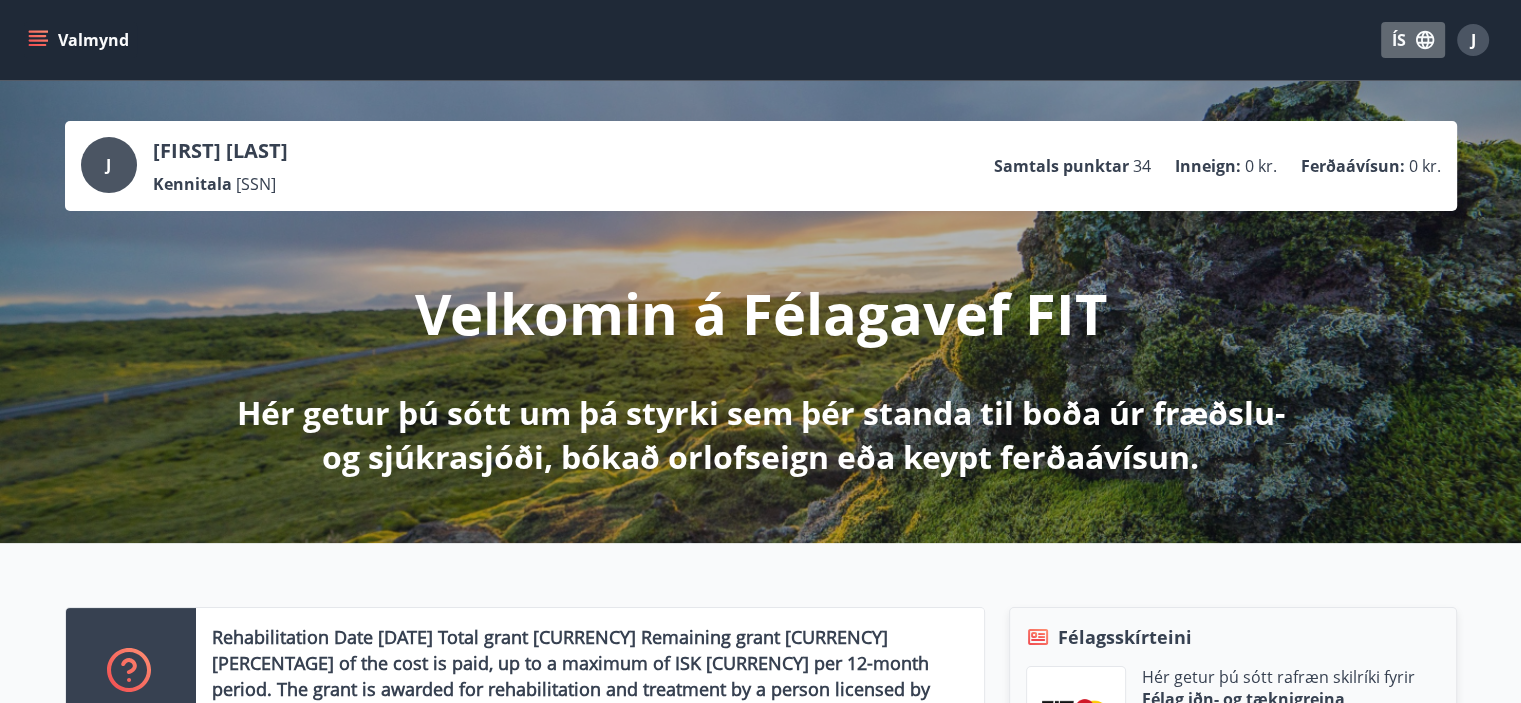 click at bounding box center (1425, 40) 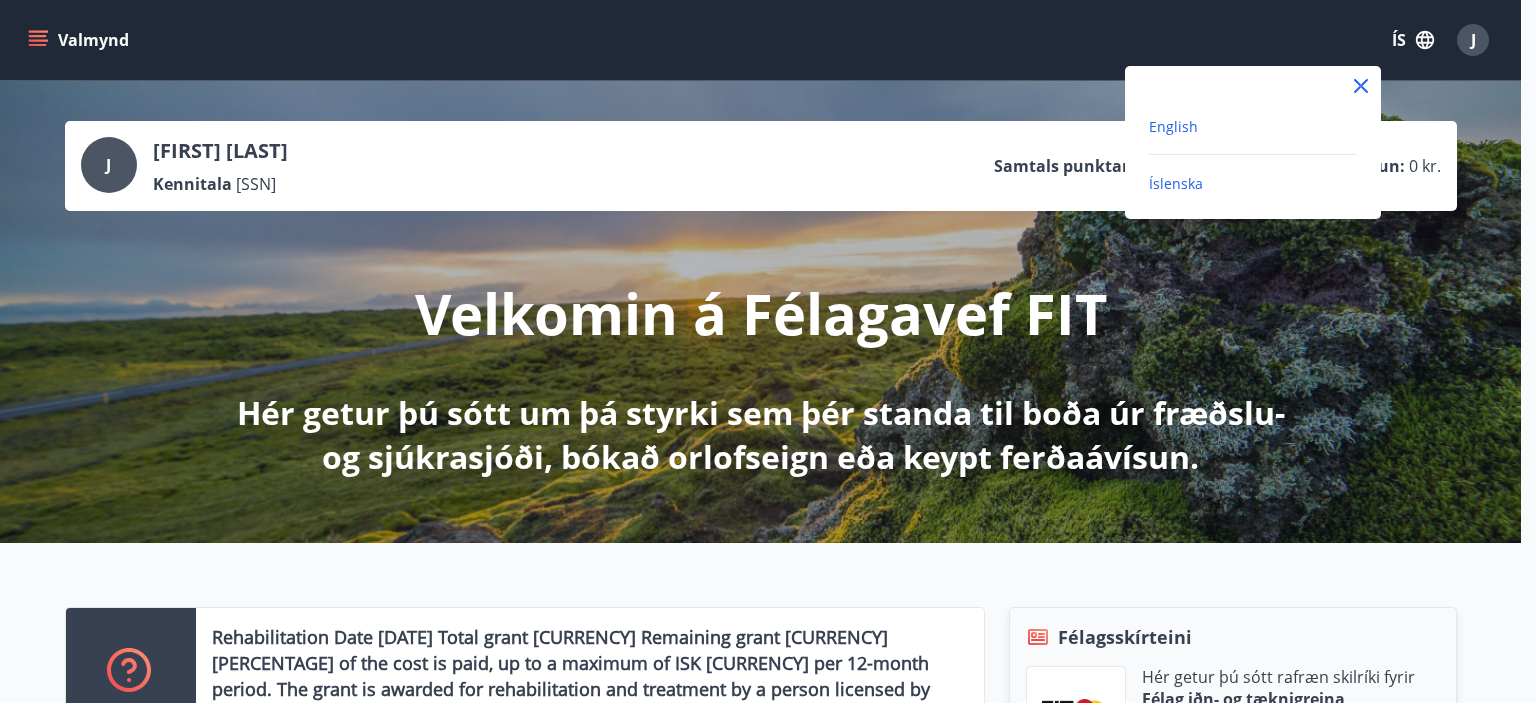 click on "English" at bounding box center (1173, 126) 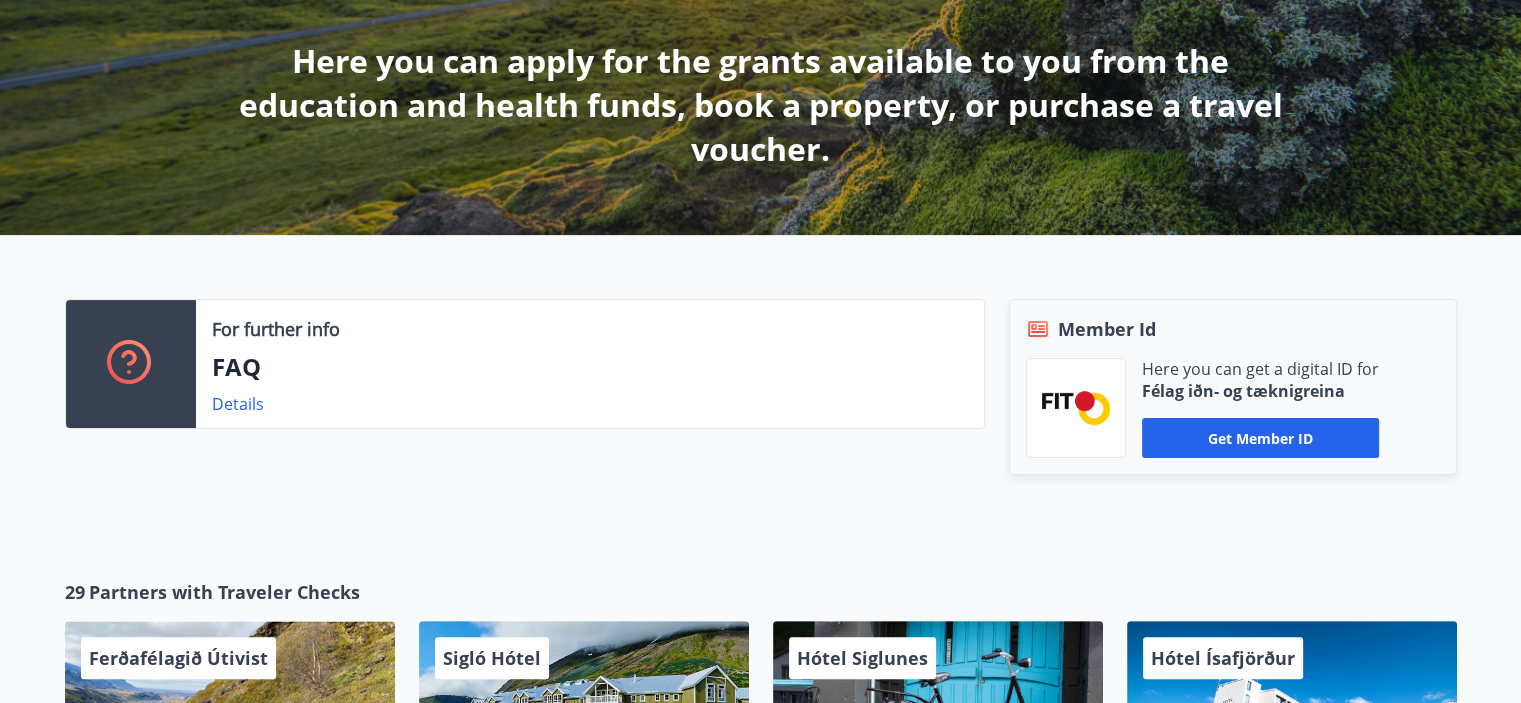 scroll, scrollTop: 0, scrollLeft: 0, axis: both 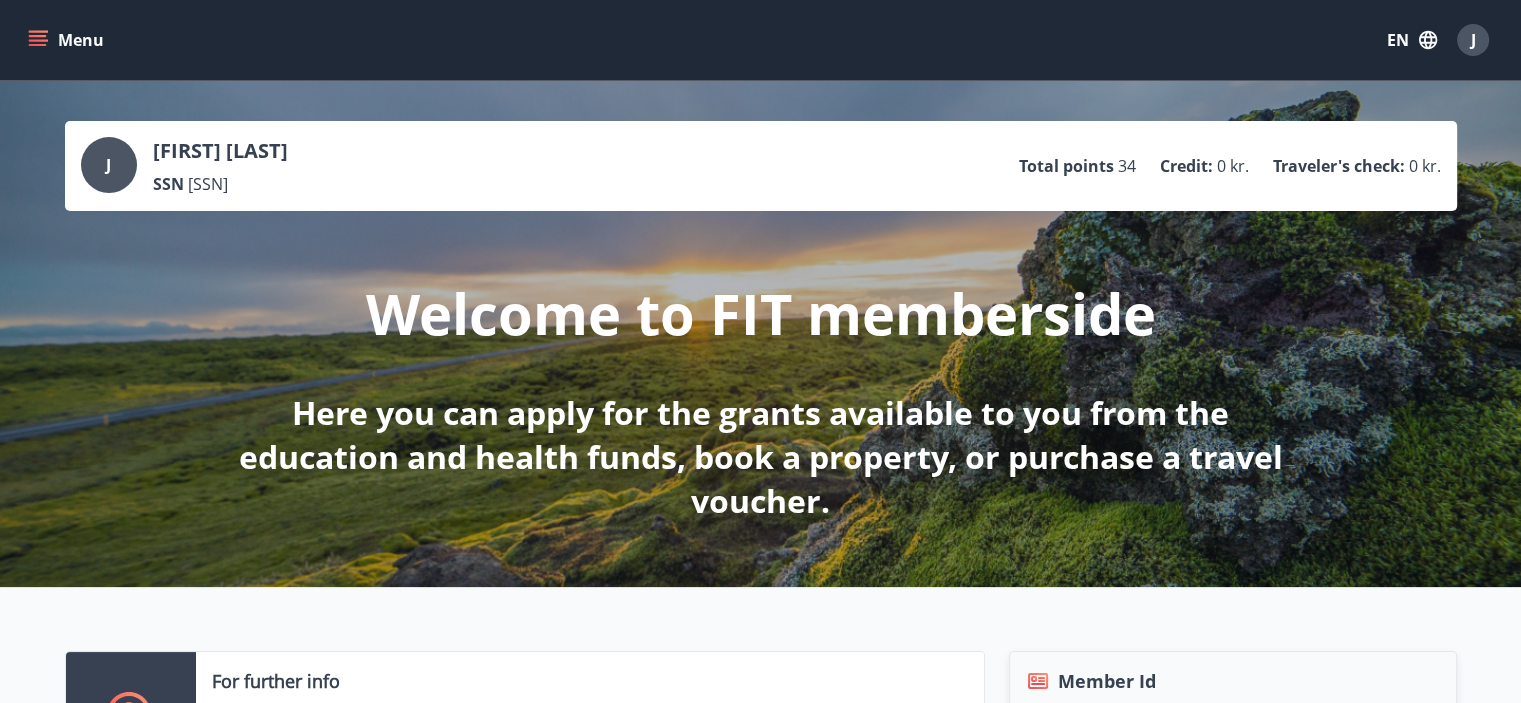 click at bounding box center [38, 40] 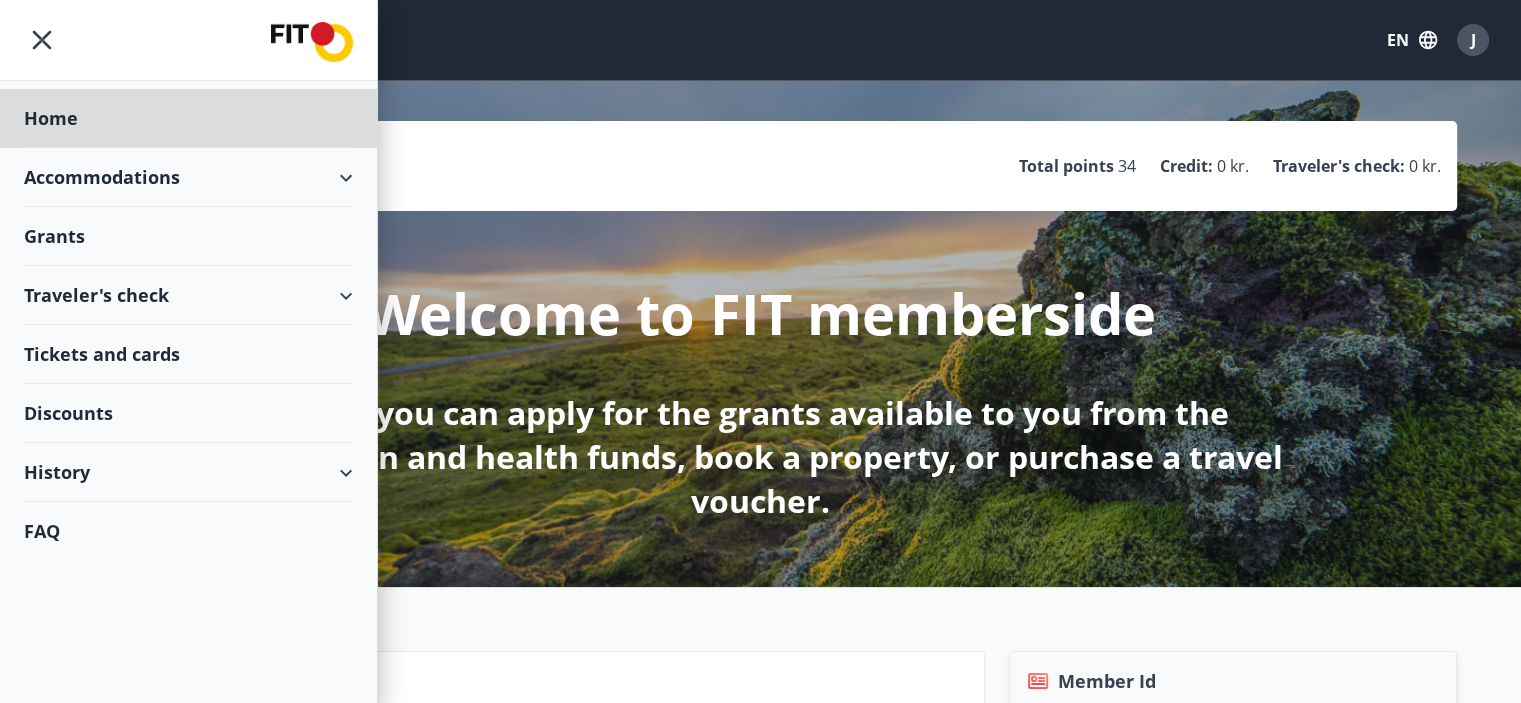 click on "Grants" at bounding box center [188, 118] 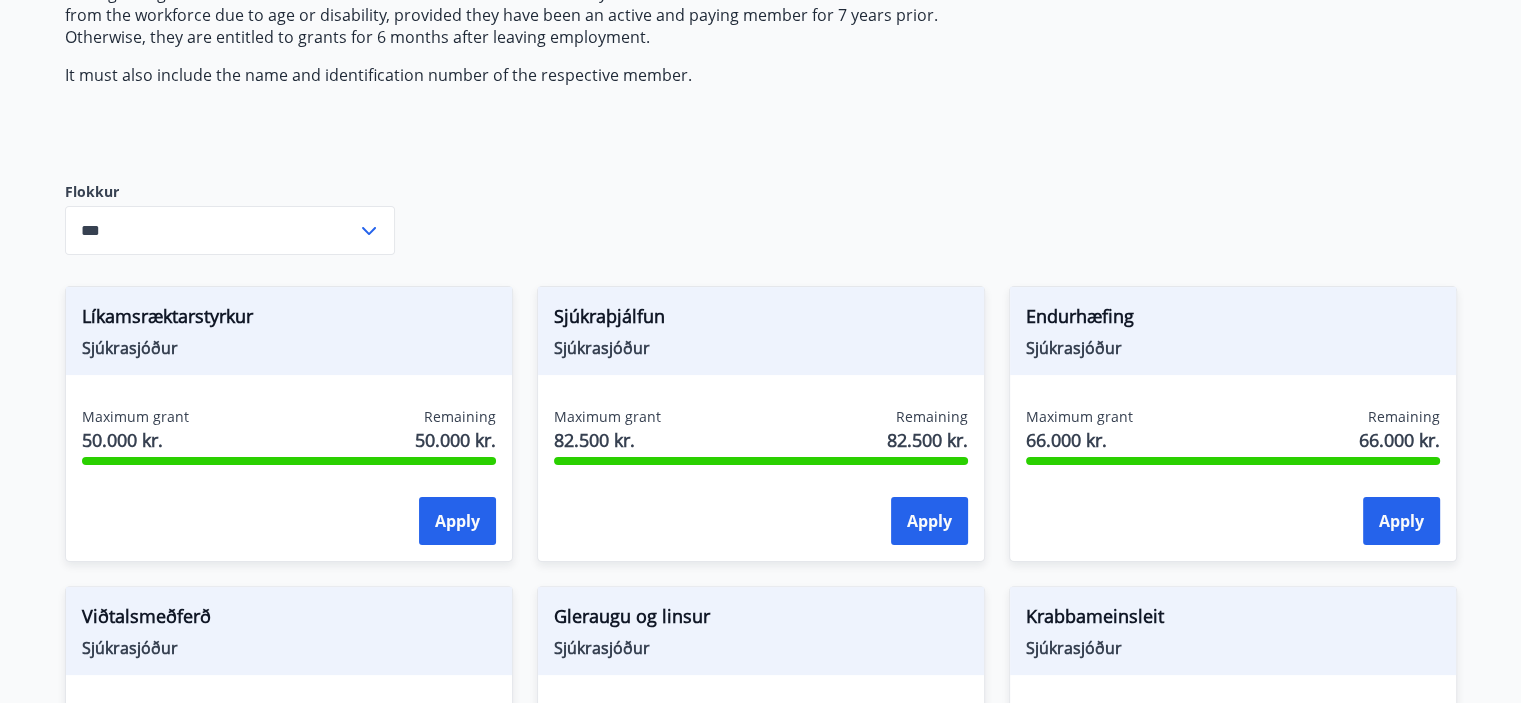 scroll, scrollTop: 0, scrollLeft: 0, axis: both 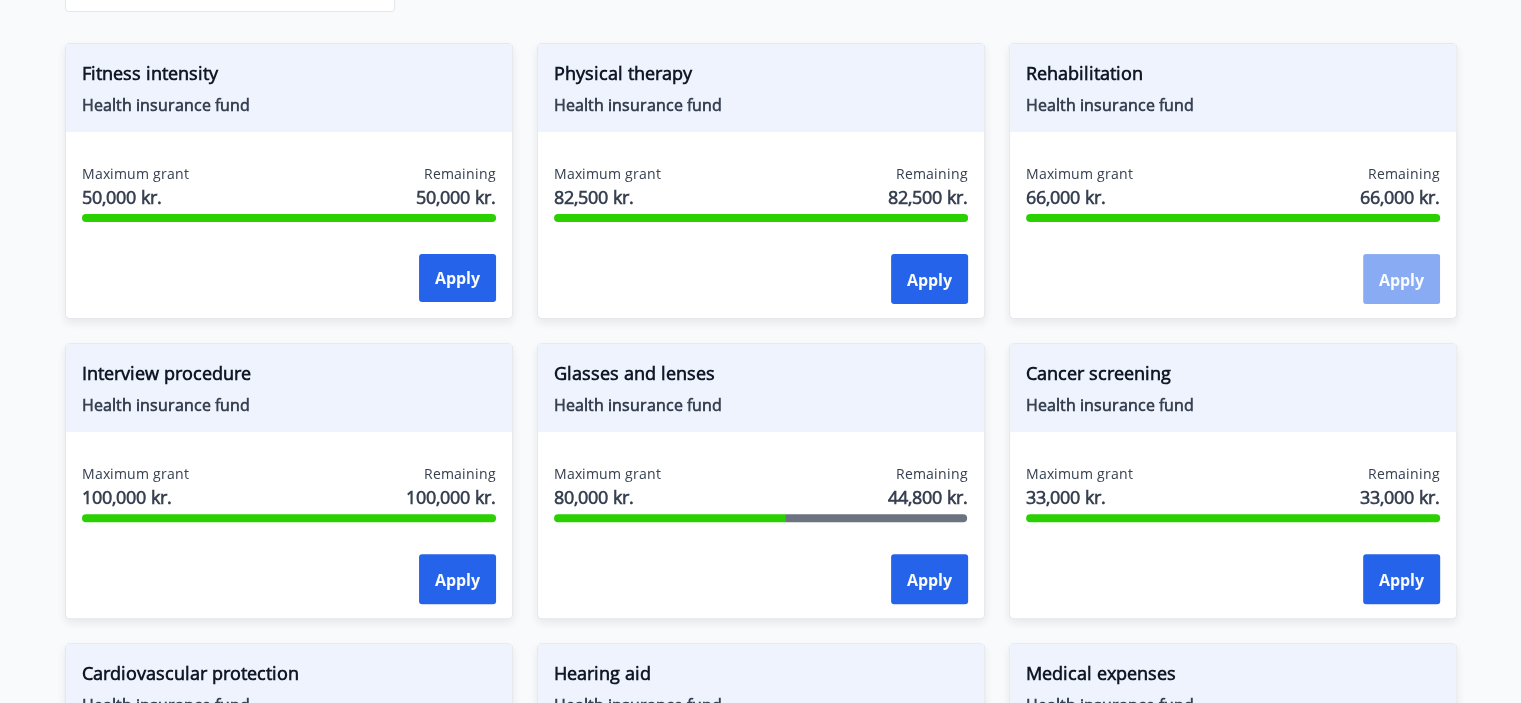 click on "Apply" at bounding box center (929, 280) 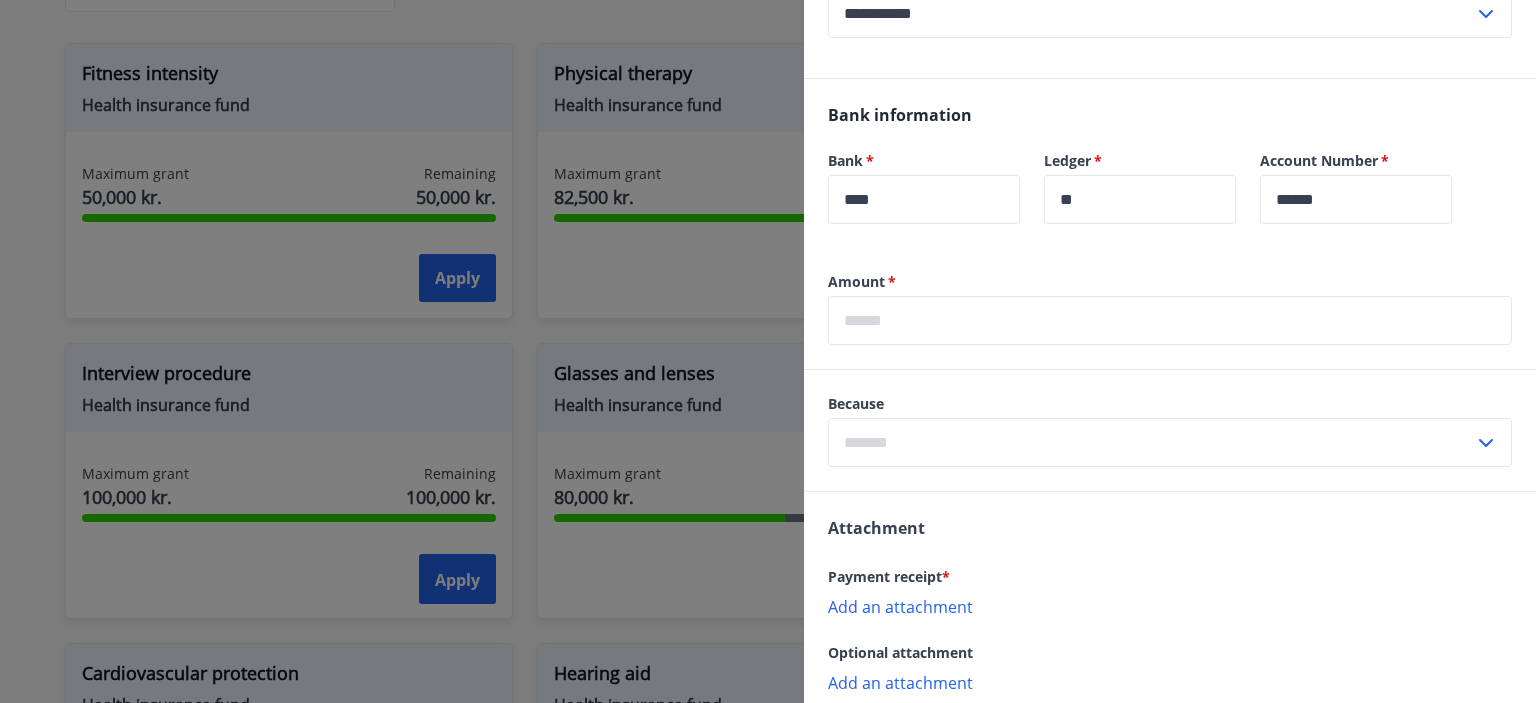 scroll, scrollTop: 569, scrollLeft: 0, axis: vertical 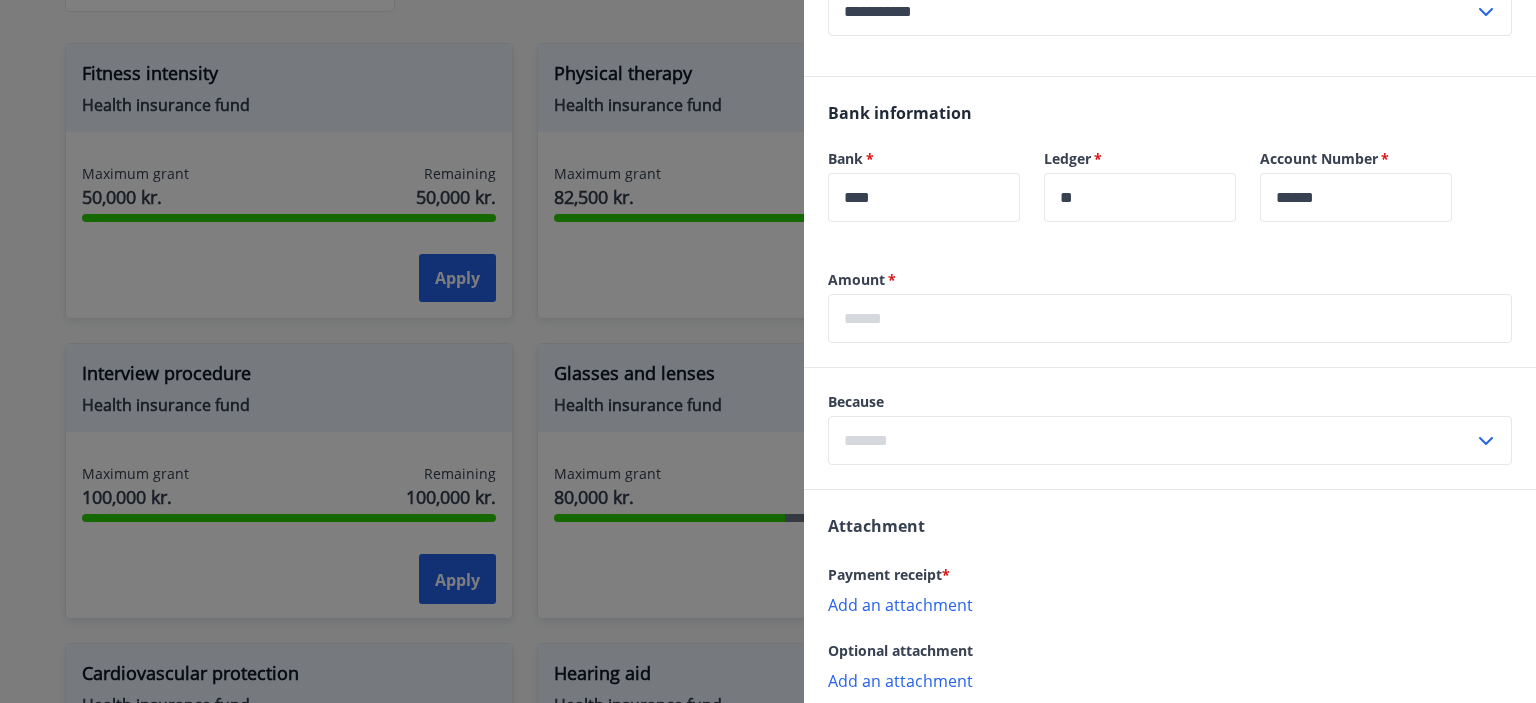 click at bounding box center [1486, 441] 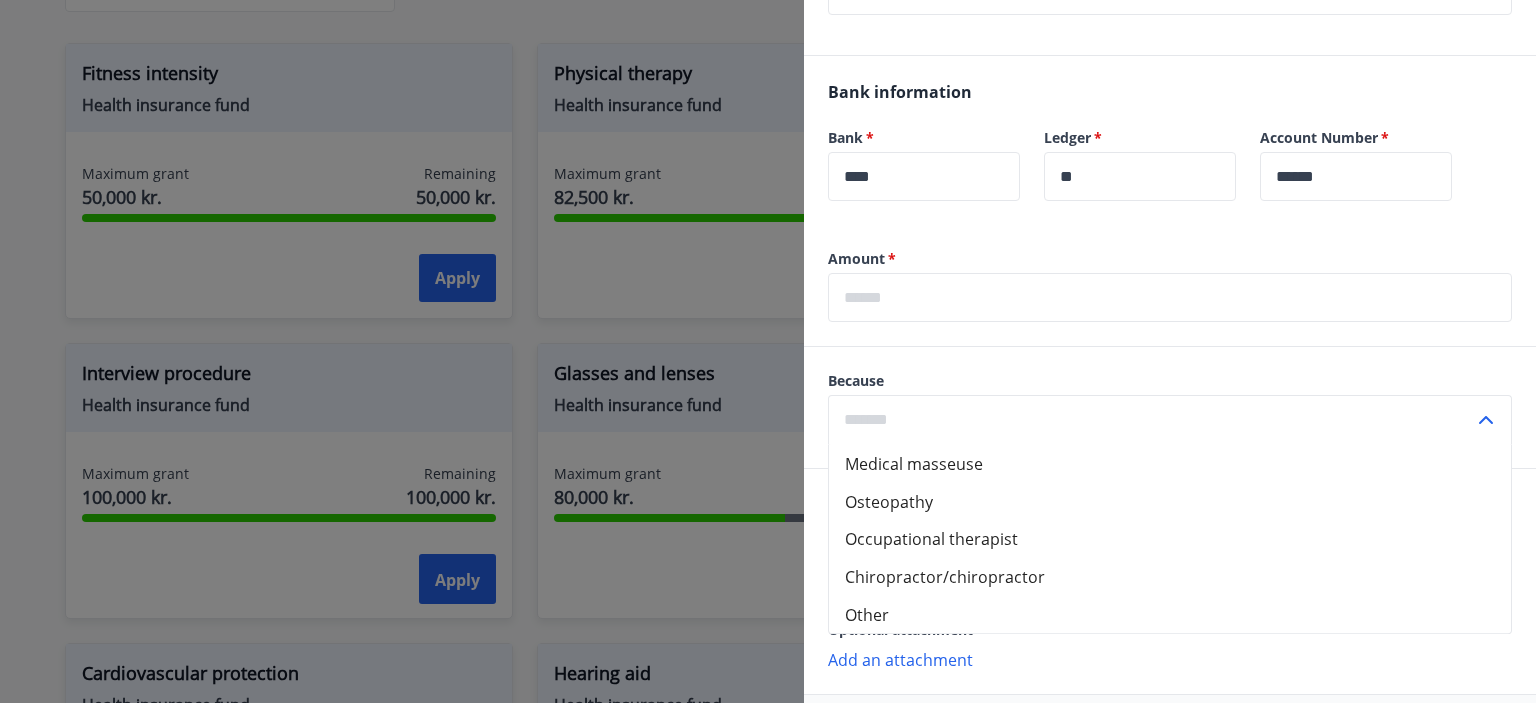 scroll, scrollTop: 593, scrollLeft: 0, axis: vertical 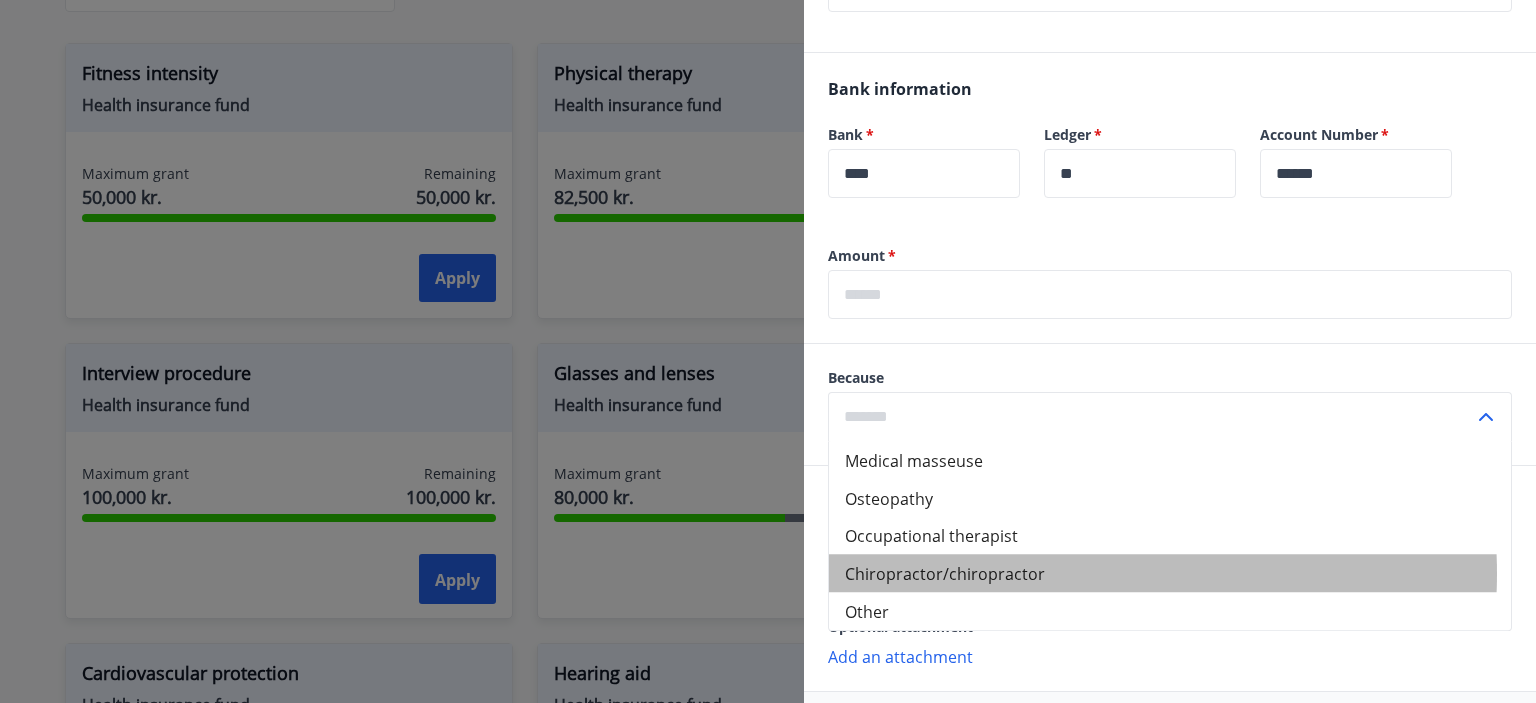 click on "Chiropractor/chiropractor" at bounding box center [1170, 573] 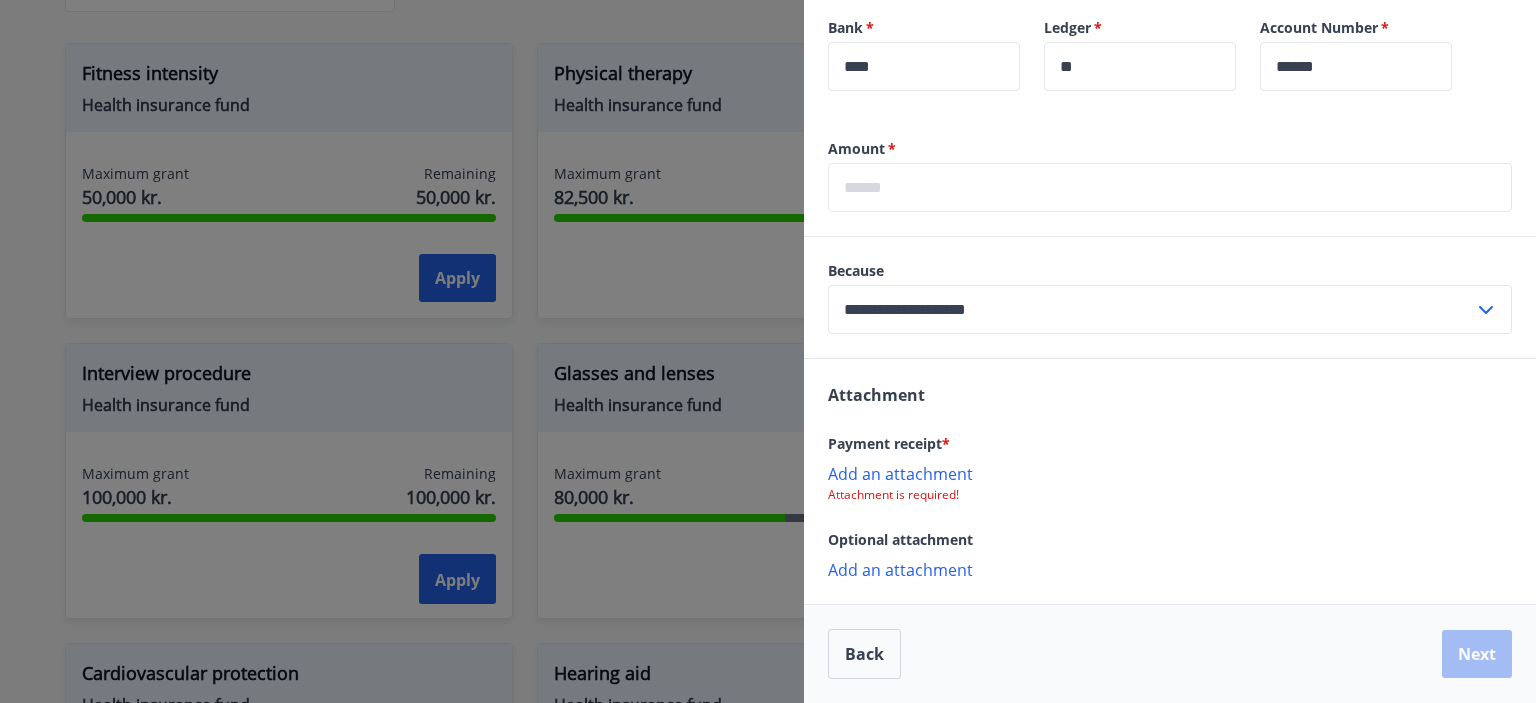 scroll, scrollTop: 723, scrollLeft: 0, axis: vertical 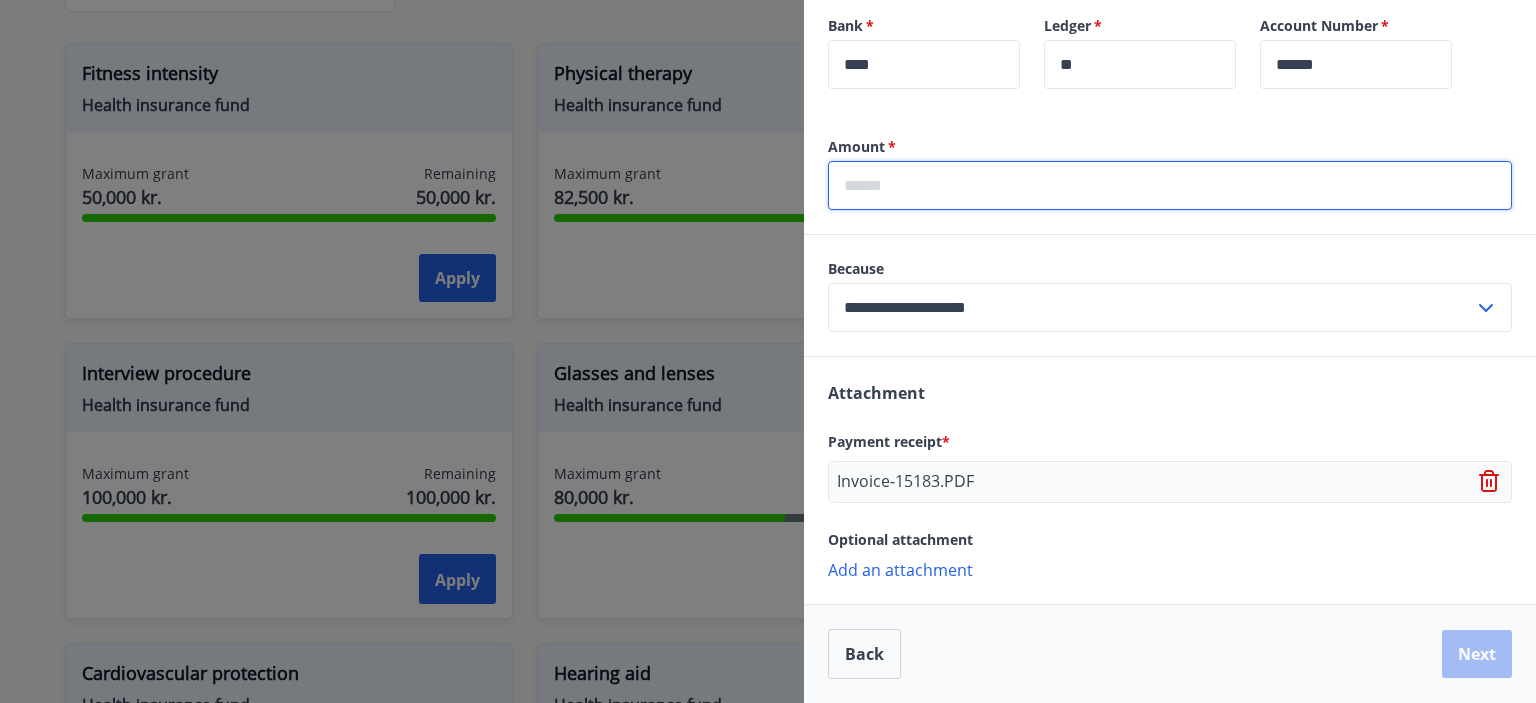click at bounding box center [1170, 185] 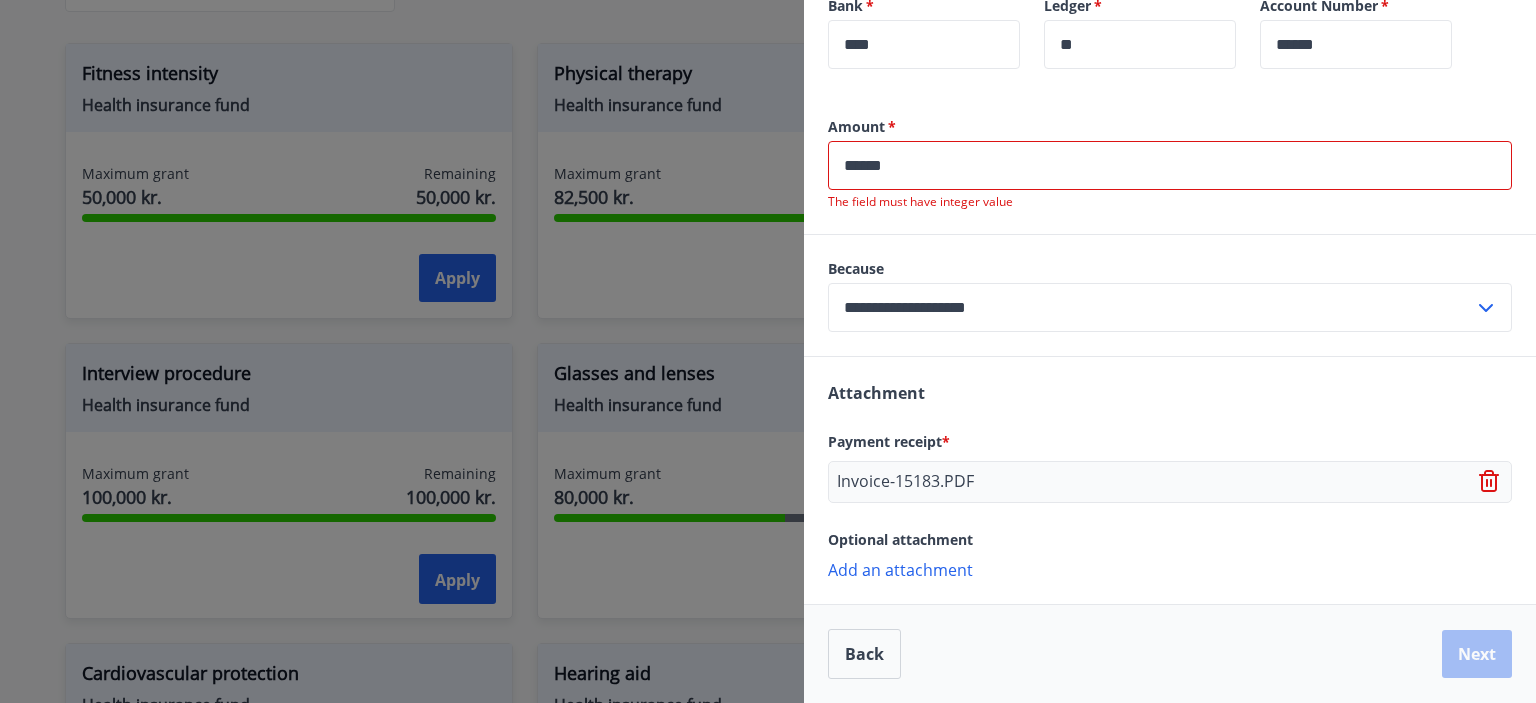 click on "**********" at bounding box center [1170, 295] 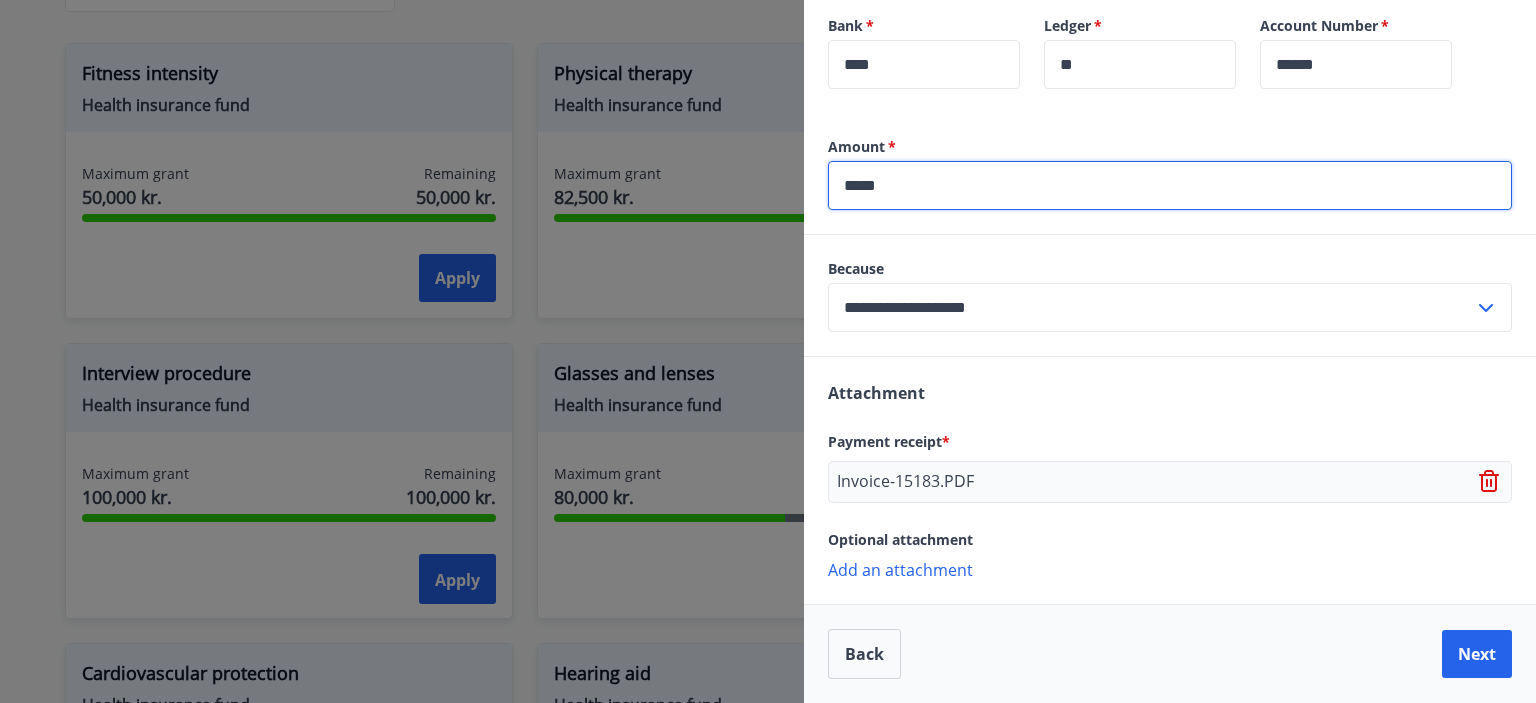 click on "*****" at bounding box center (1170, 185) 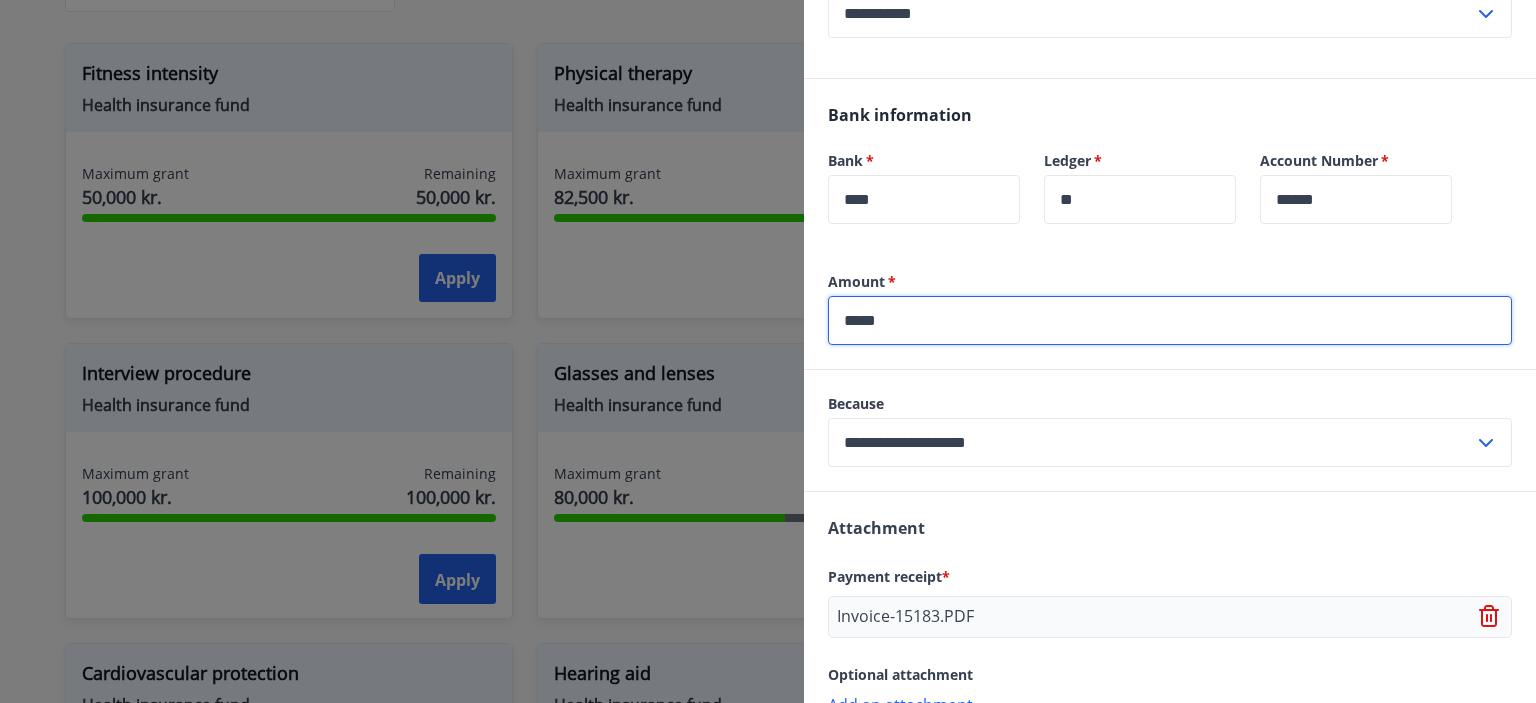 scroll, scrollTop: 724, scrollLeft: 0, axis: vertical 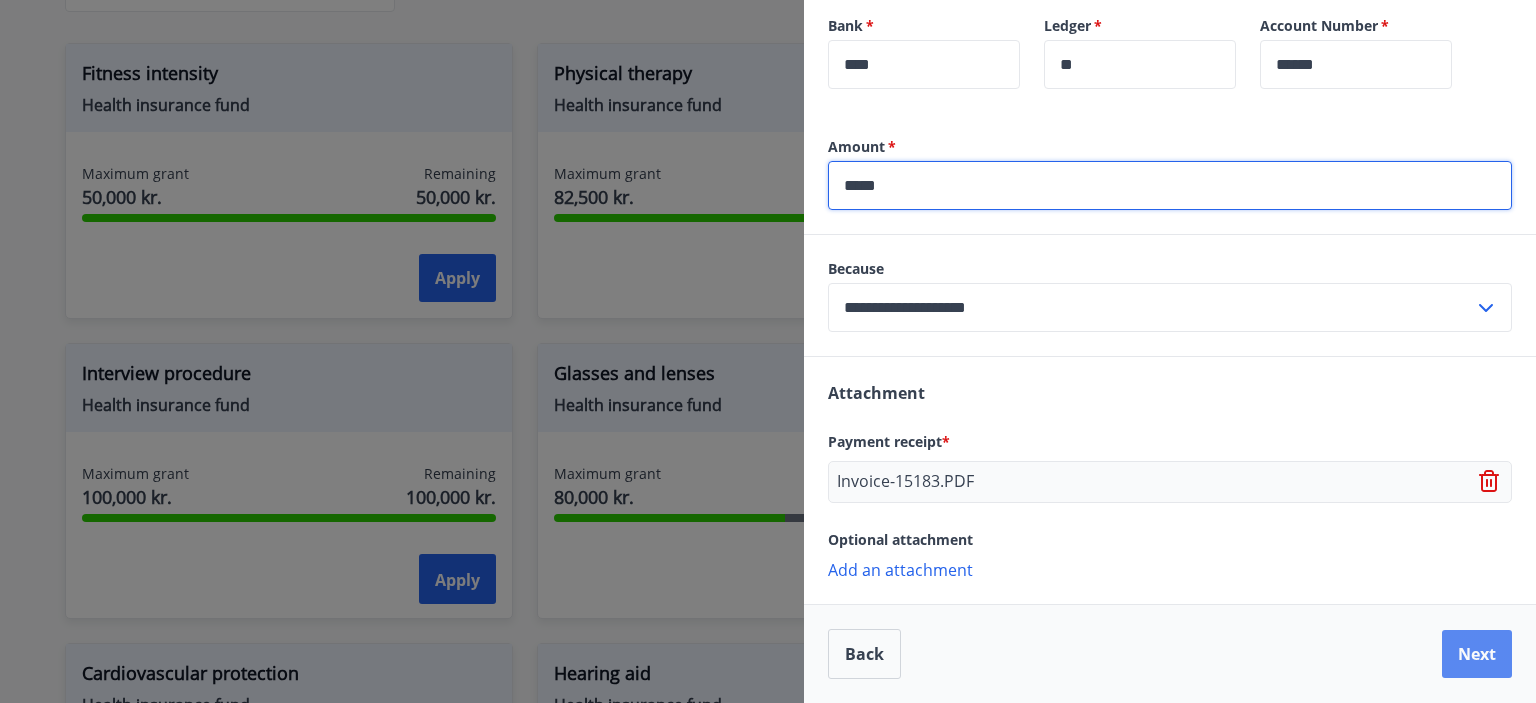 type on "*****" 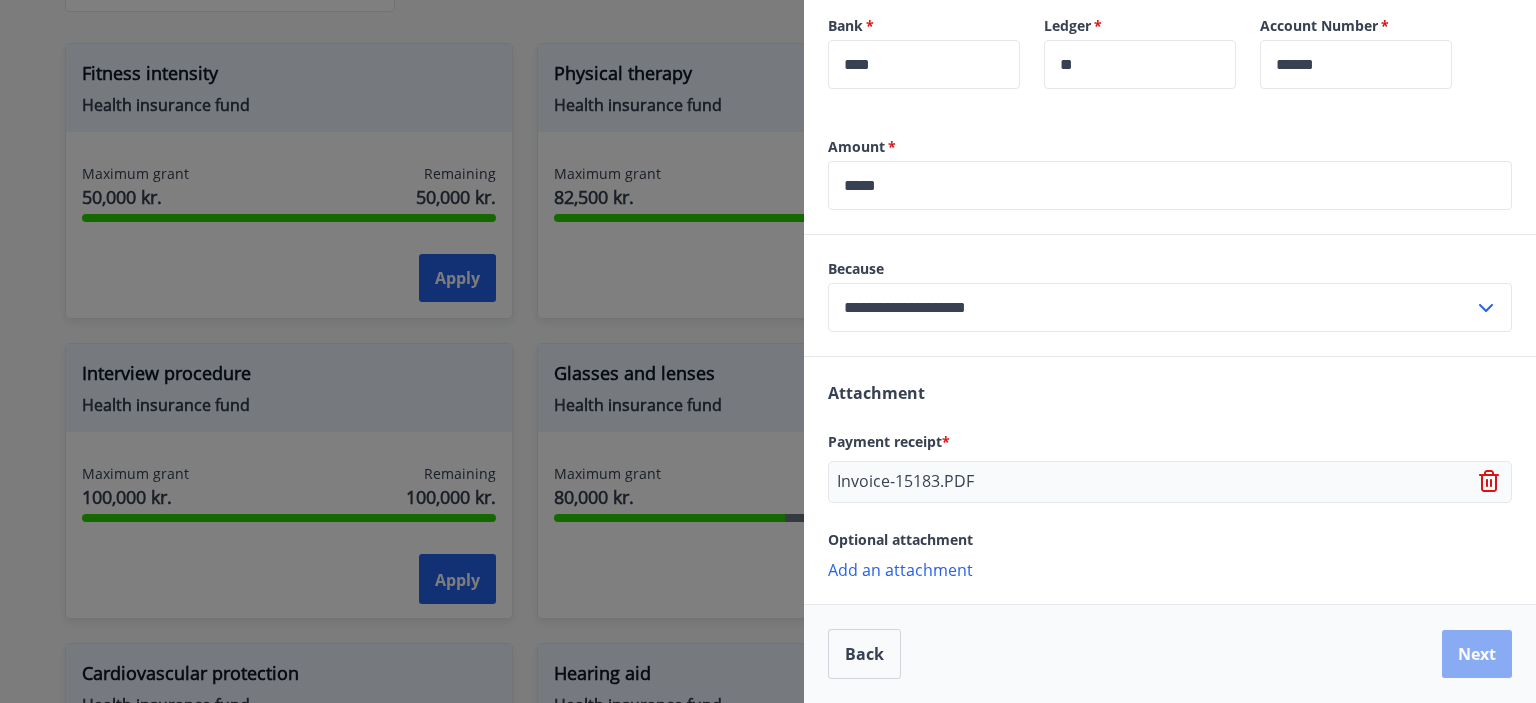 click on "Next" at bounding box center (1477, 654) 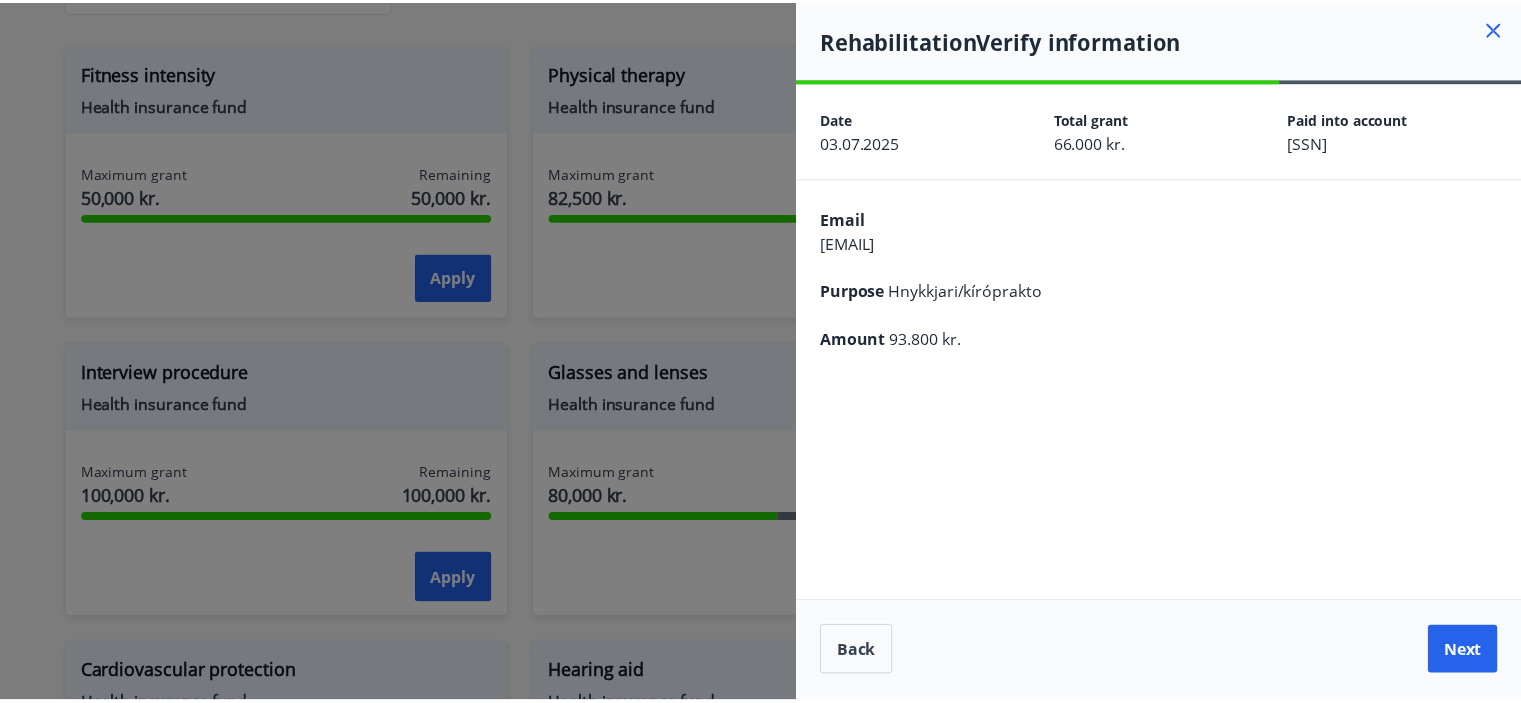 scroll, scrollTop: 0, scrollLeft: 0, axis: both 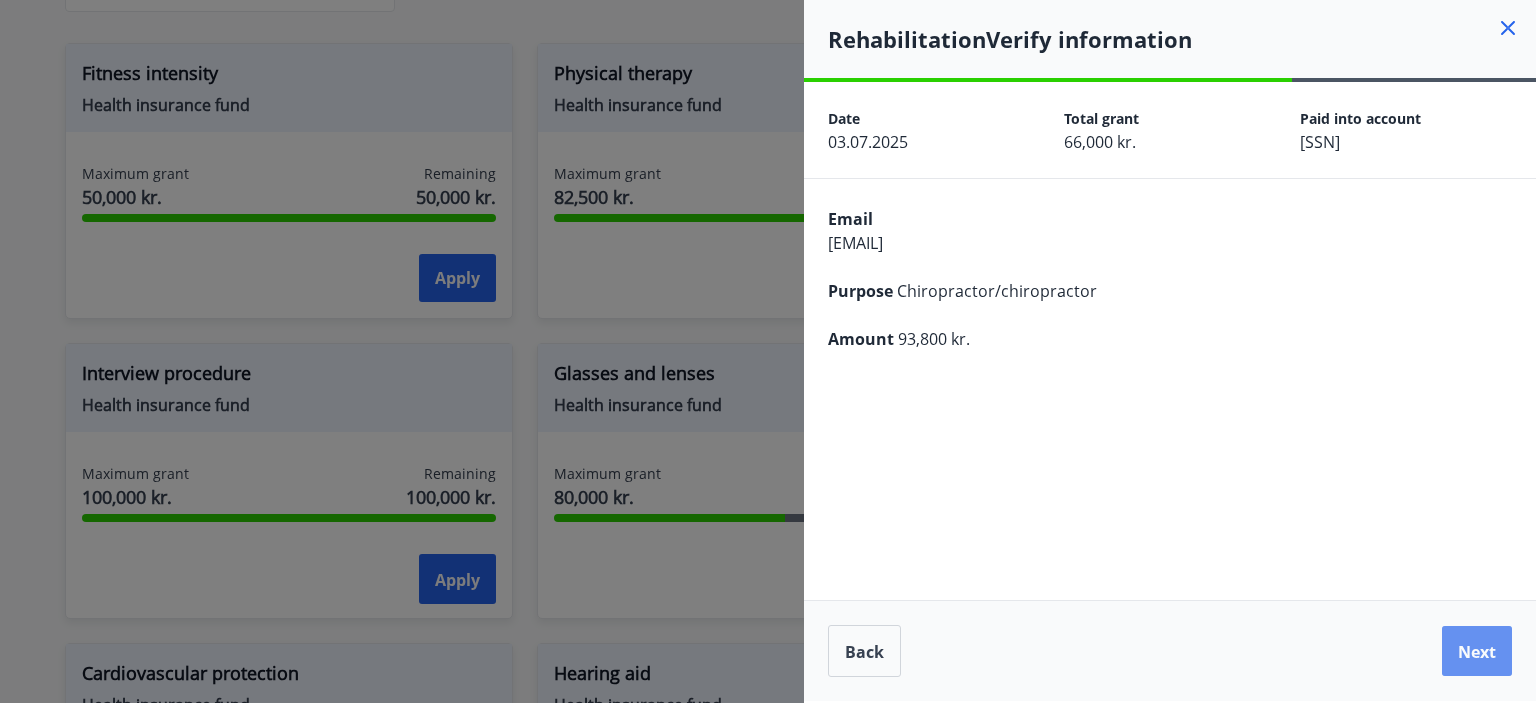 click on "Next" at bounding box center (1477, 652) 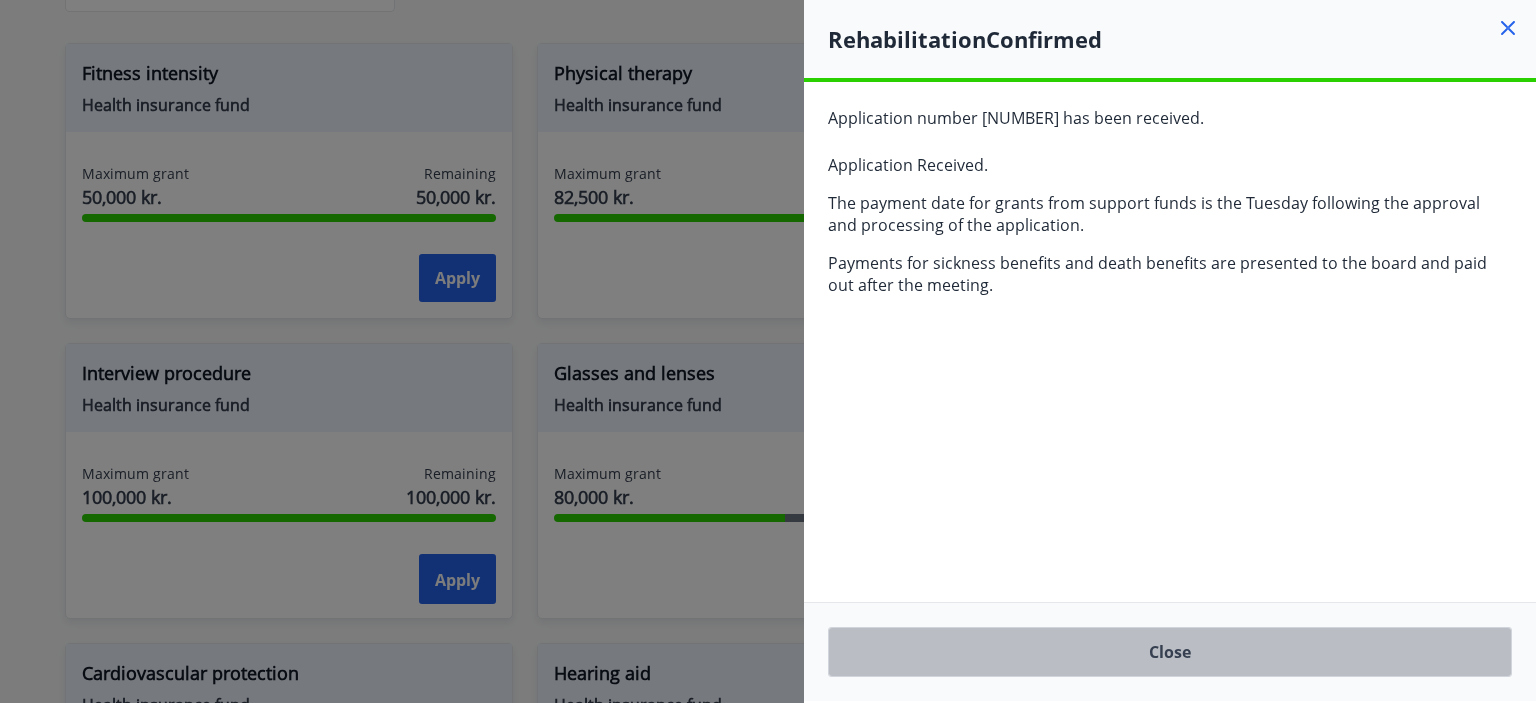 click on "Close" at bounding box center [1170, 652] 